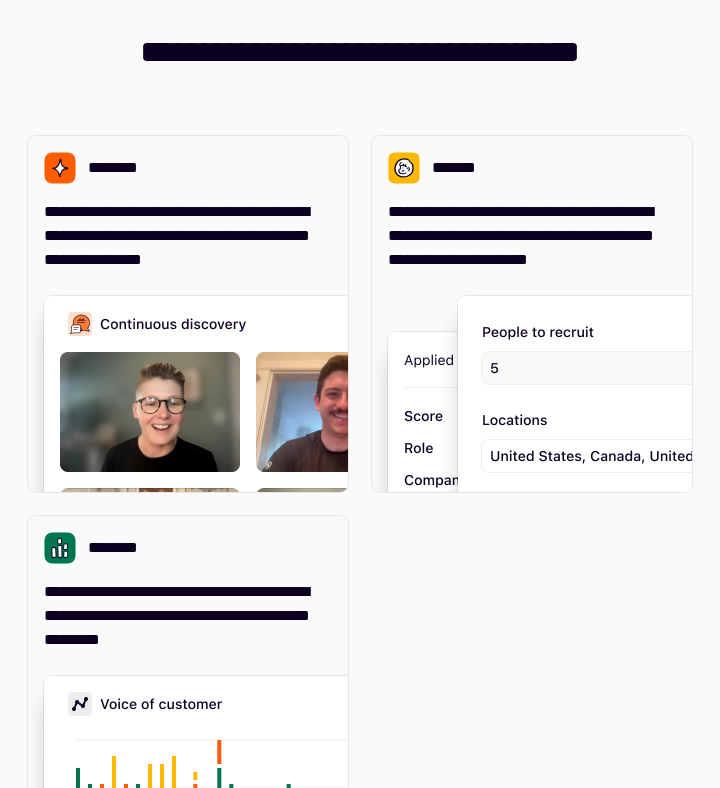 scroll, scrollTop: 0, scrollLeft: 0, axis: both 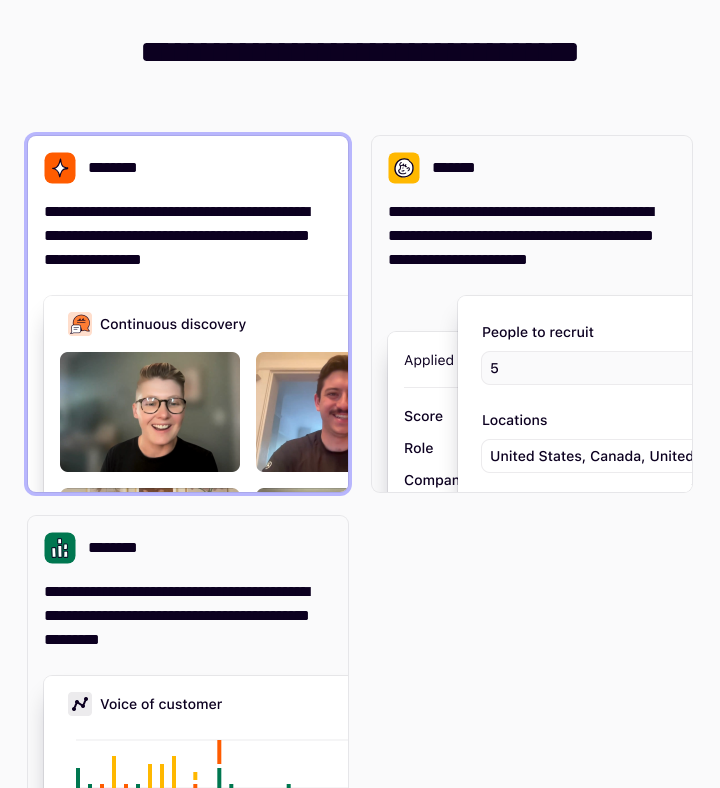 click on "**********" at bounding box center (188, 236) 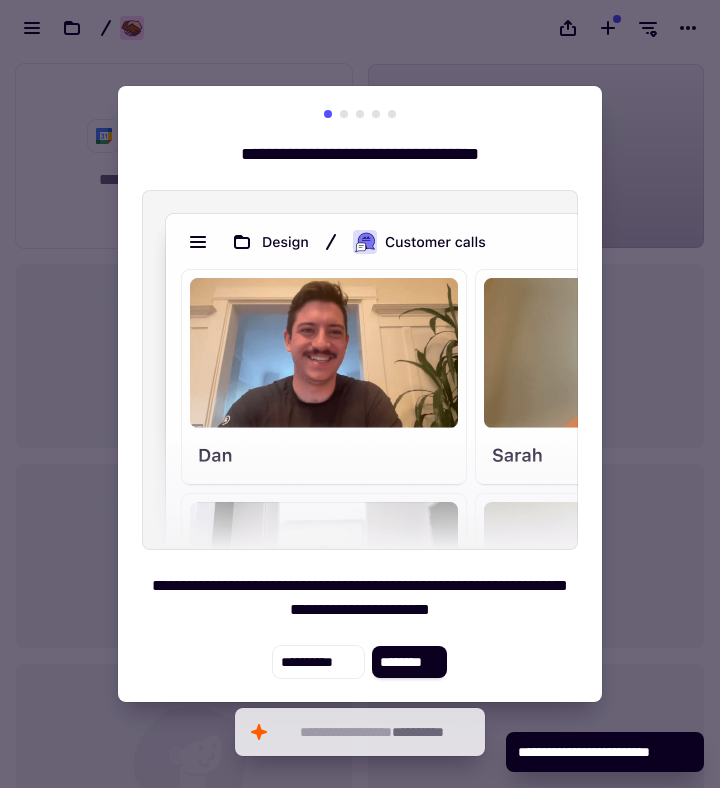 scroll, scrollTop: 1, scrollLeft: 1, axis: both 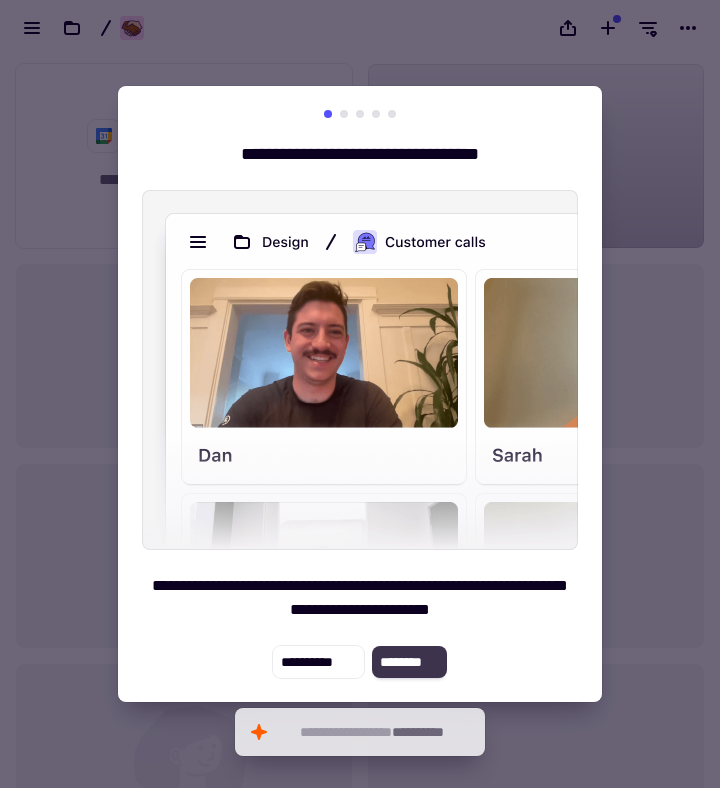 click on "********" 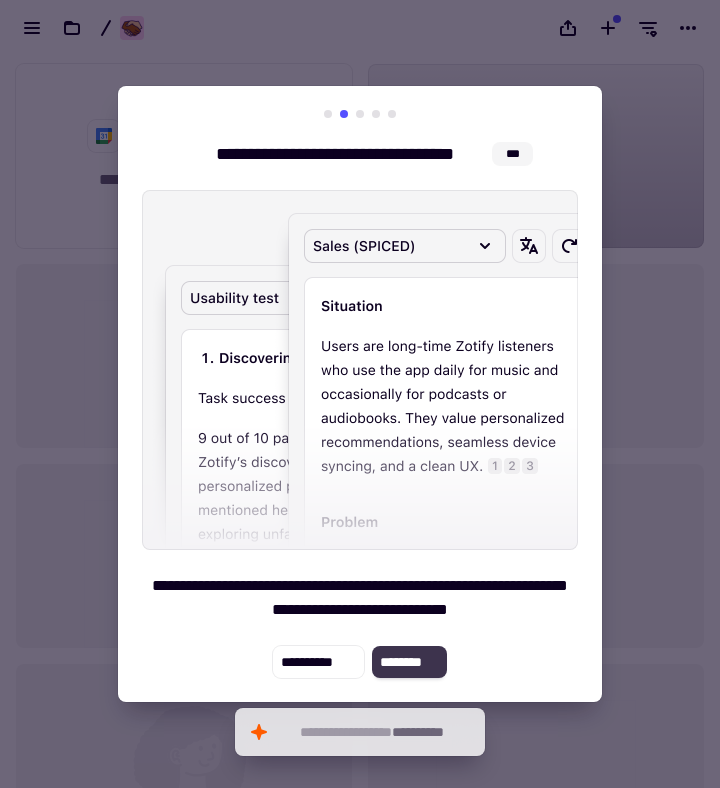 click on "********" 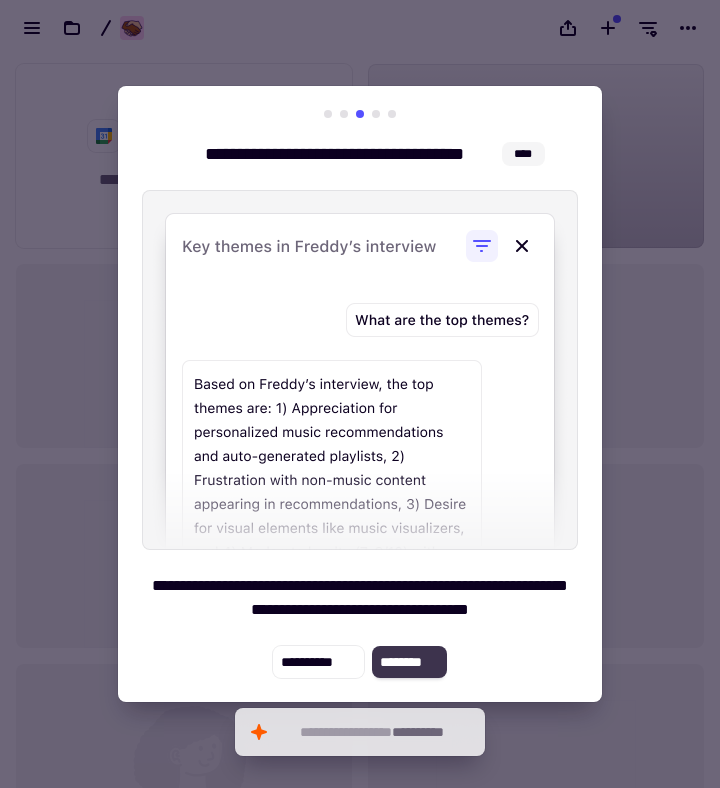 click on "********" 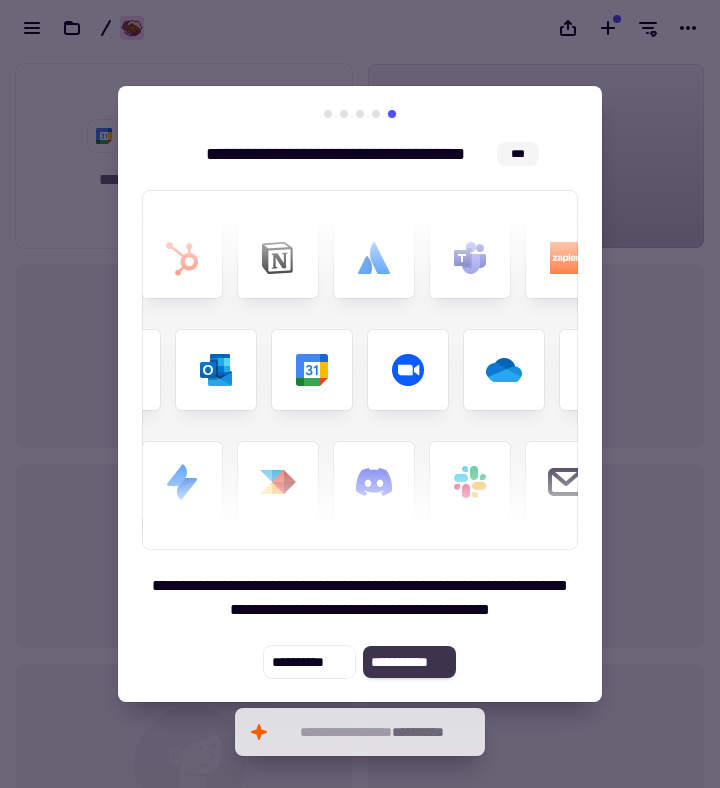 click on "**********" 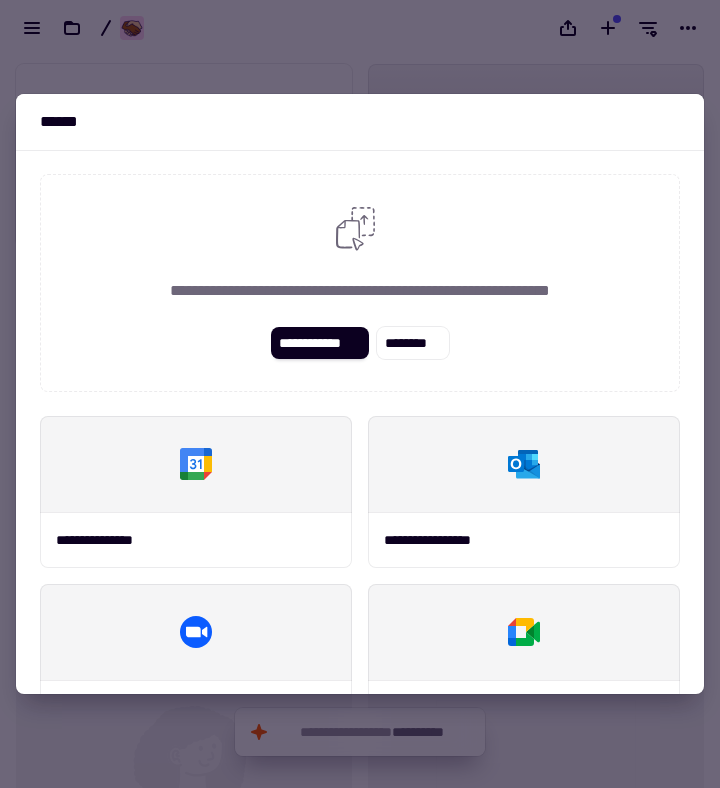 click at bounding box center [360, 394] 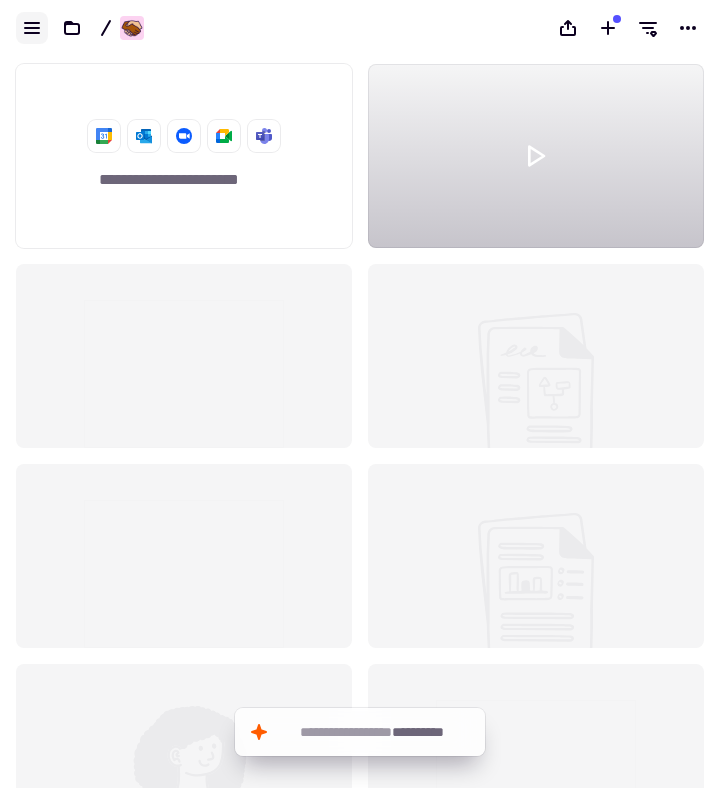 click 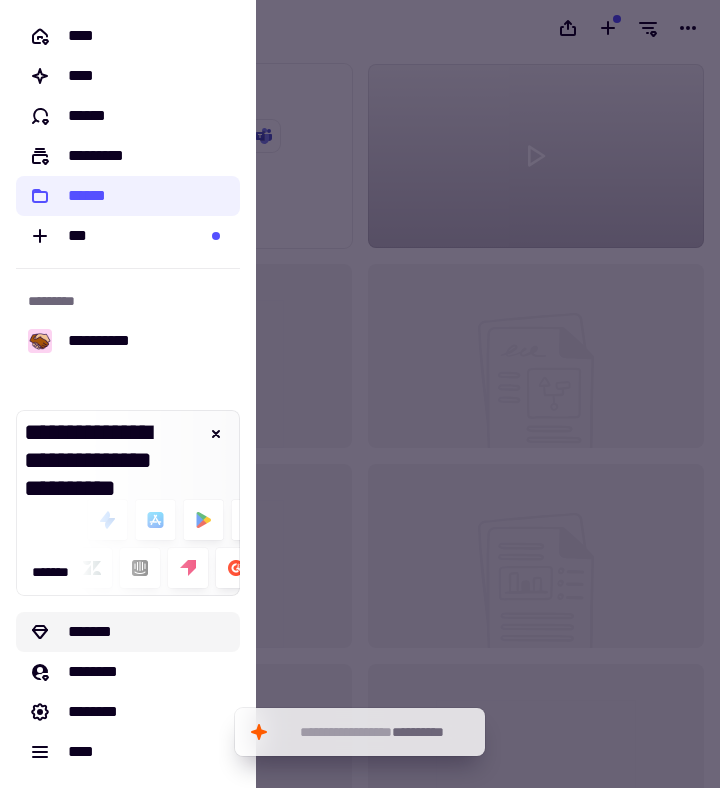 click on "*******" 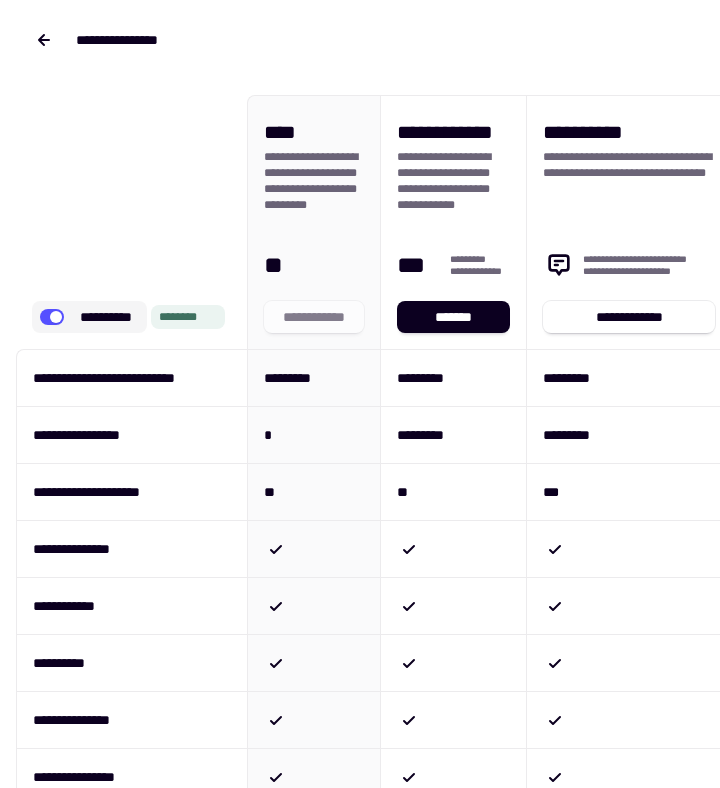 click 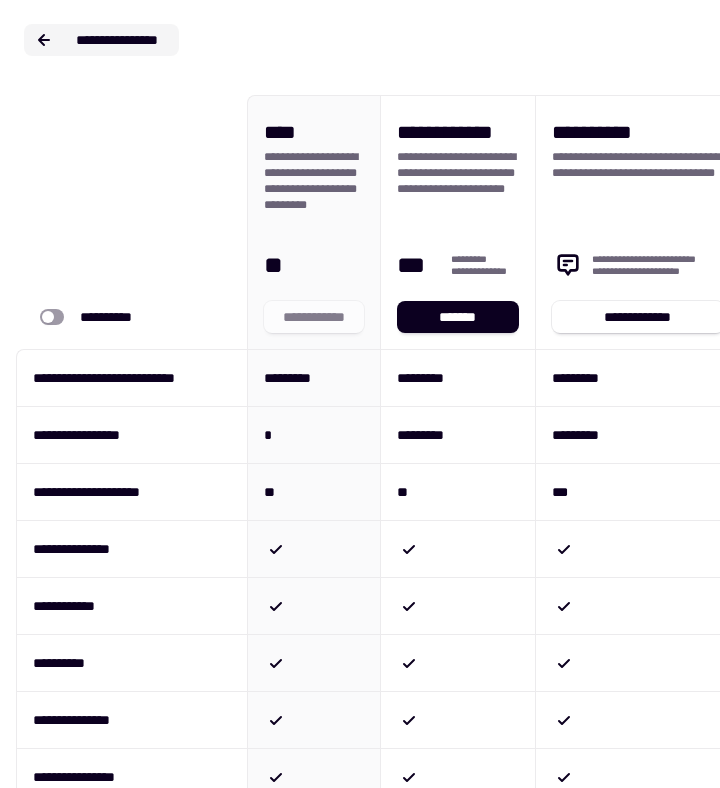 click on "**********" 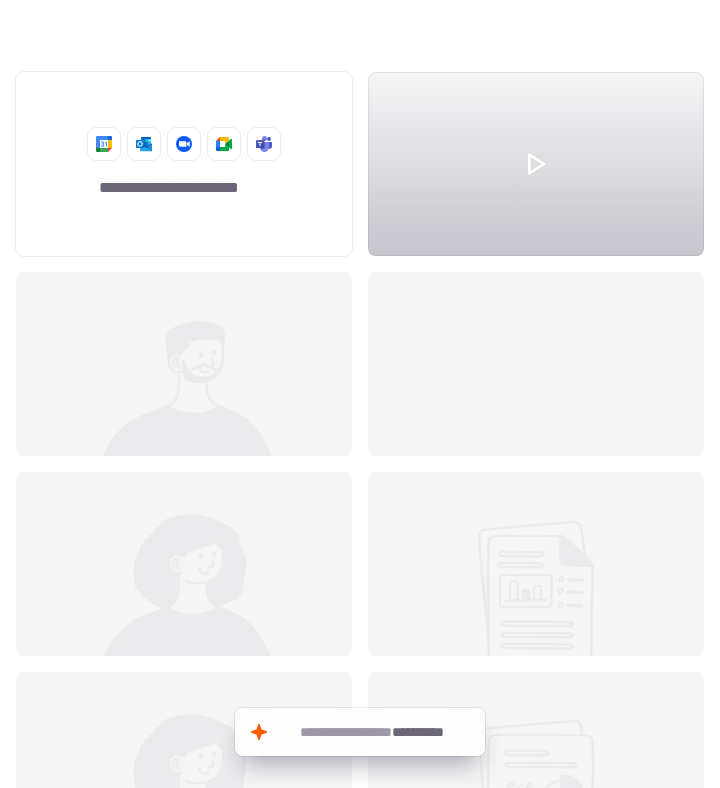 scroll, scrollTop: 1, scrollLeft: 1, axis: both 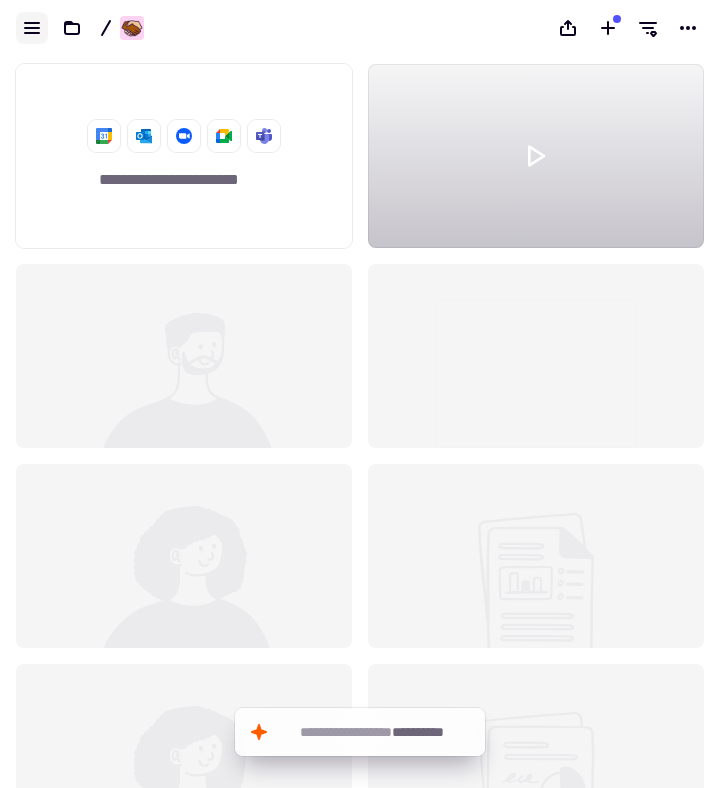 click 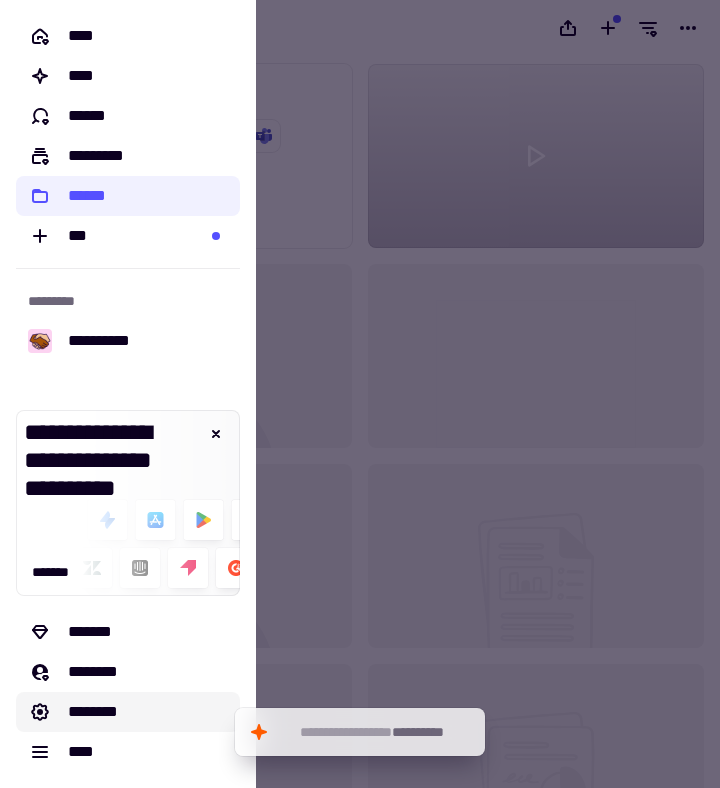 click on "********" 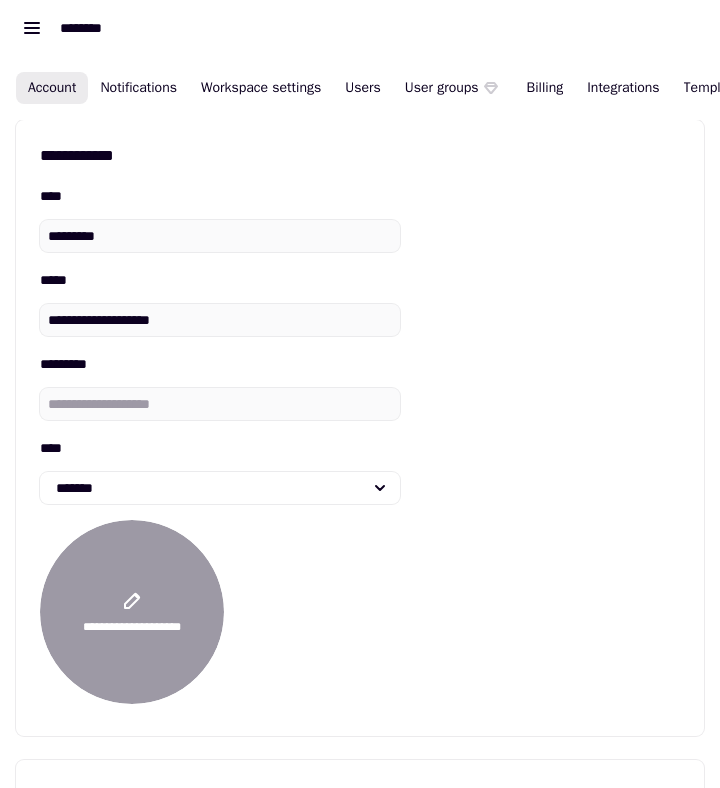 click on "Notifications" 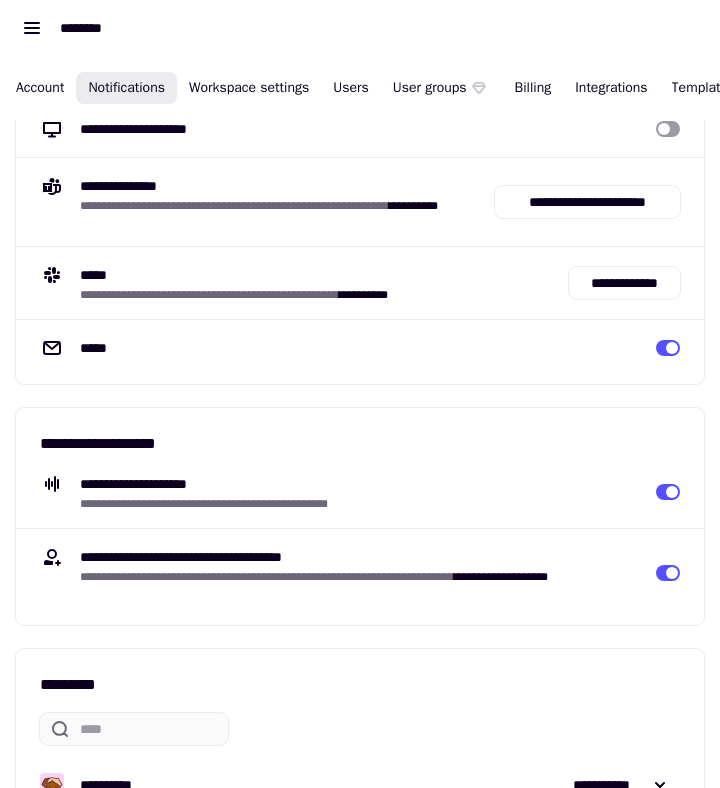 scroll, scrollTop: 136, scrollLeft: 0, axis: vertical 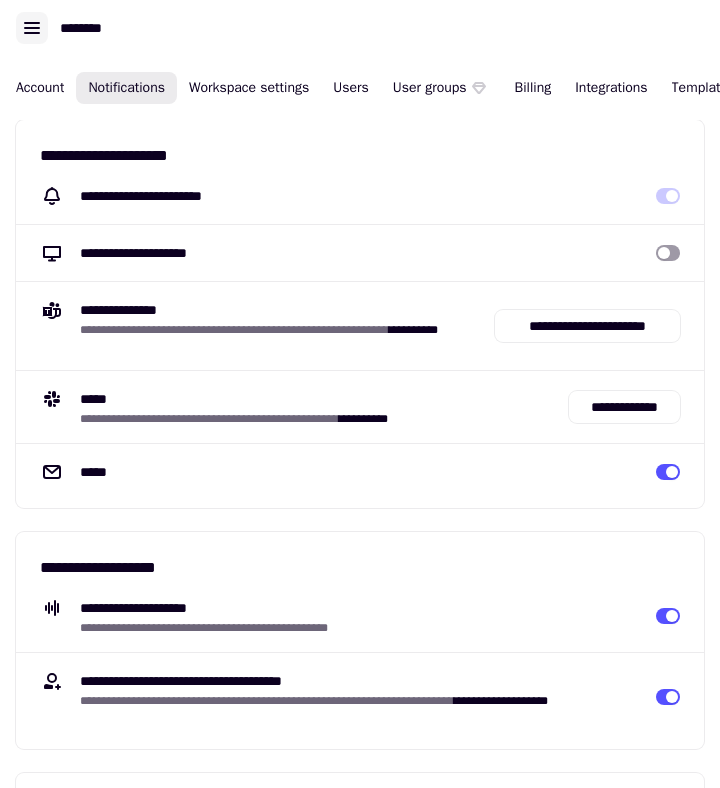 click 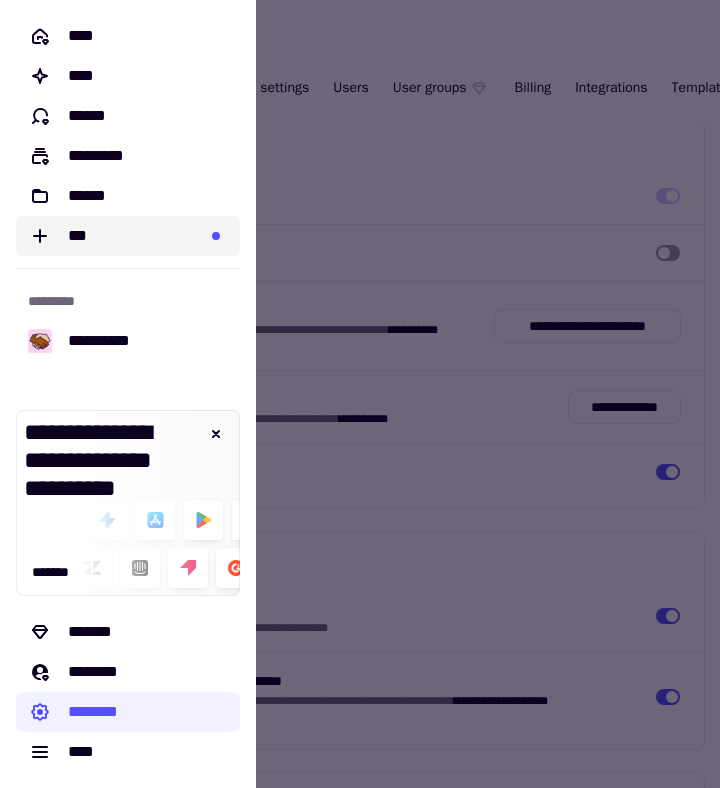 click on "***" 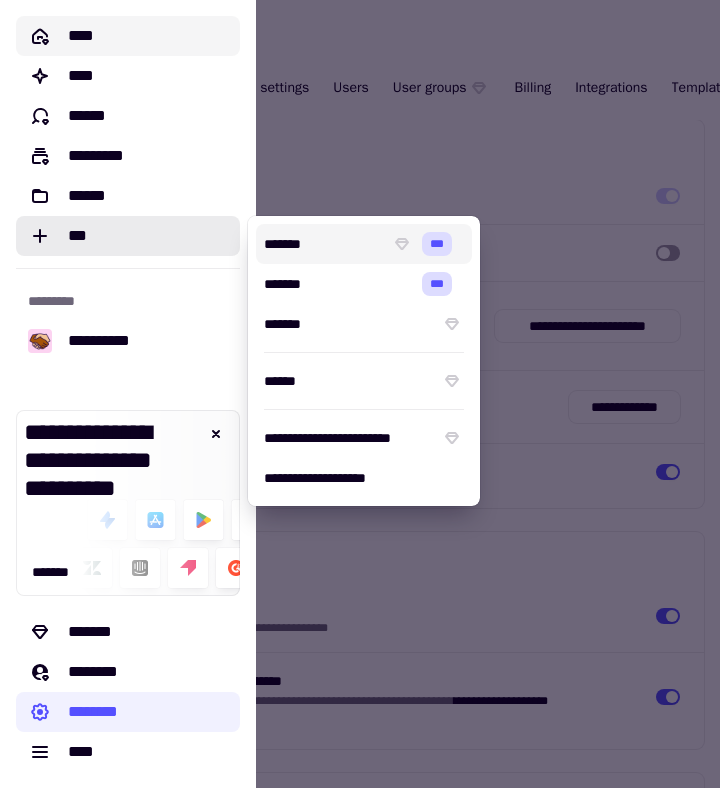 click on "****" 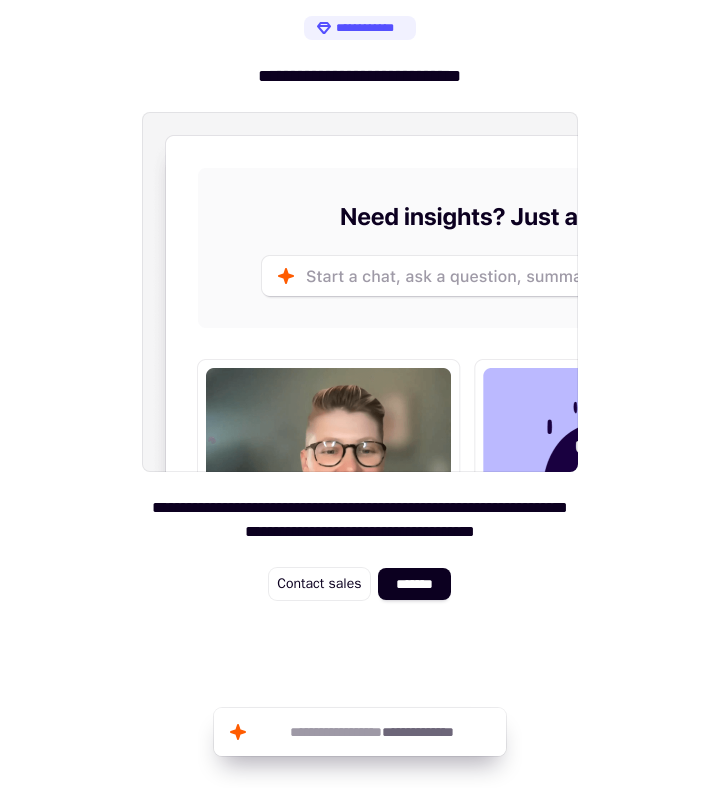 drag, startPoint x: -22, startPoint y: 154, endPoint x: -423, endPoint y: 174, distance: 401.49844 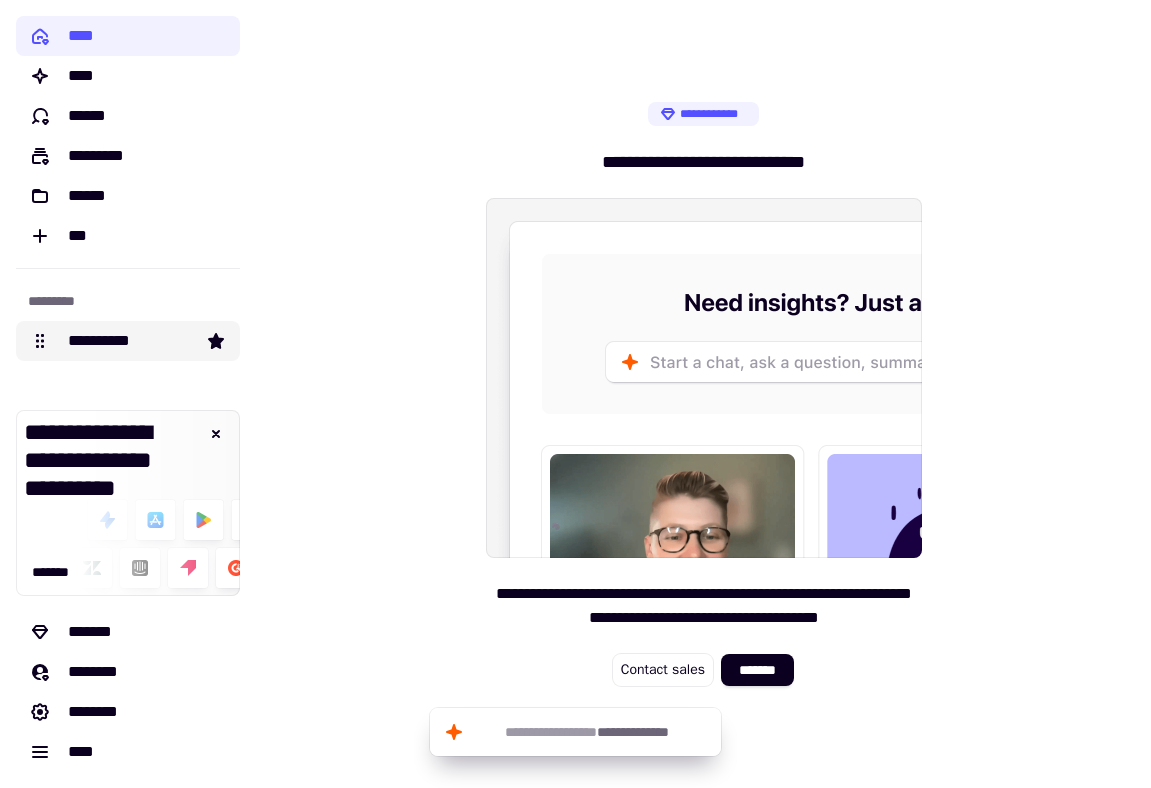 click on "**********" 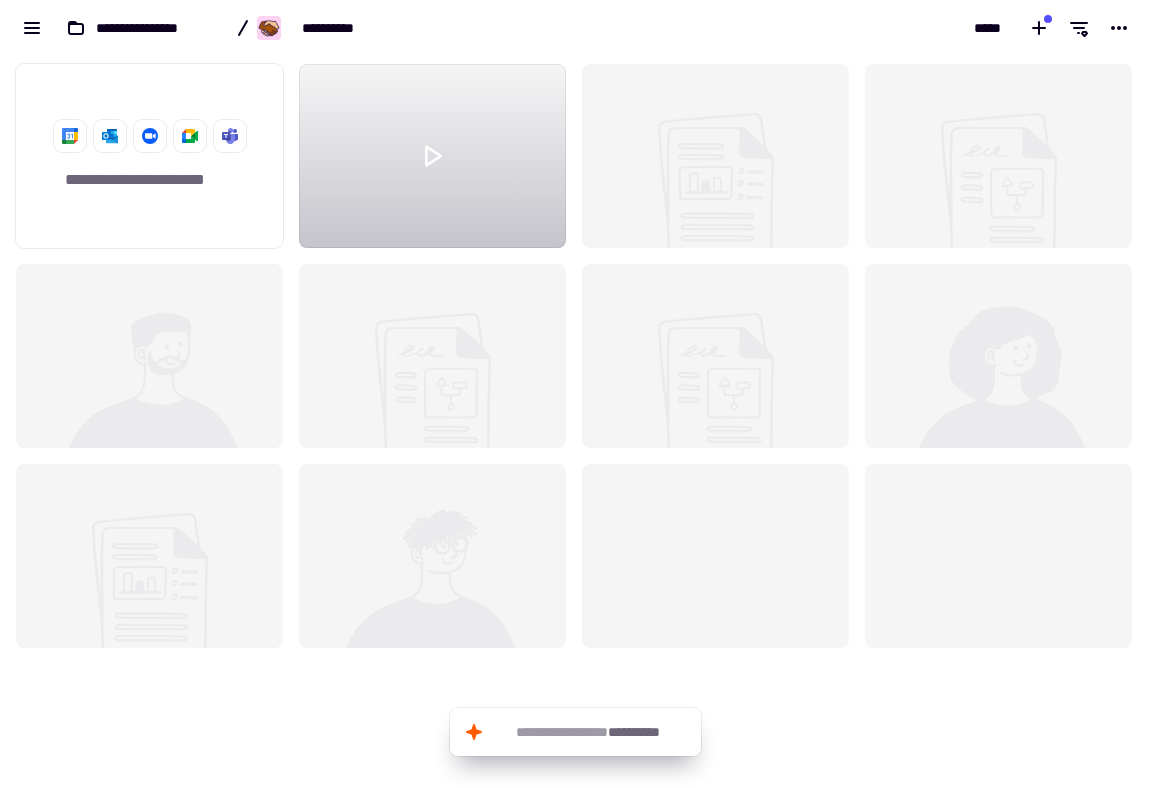 scroll, scrollTop: 1, scrollLeft: 1, axis: both 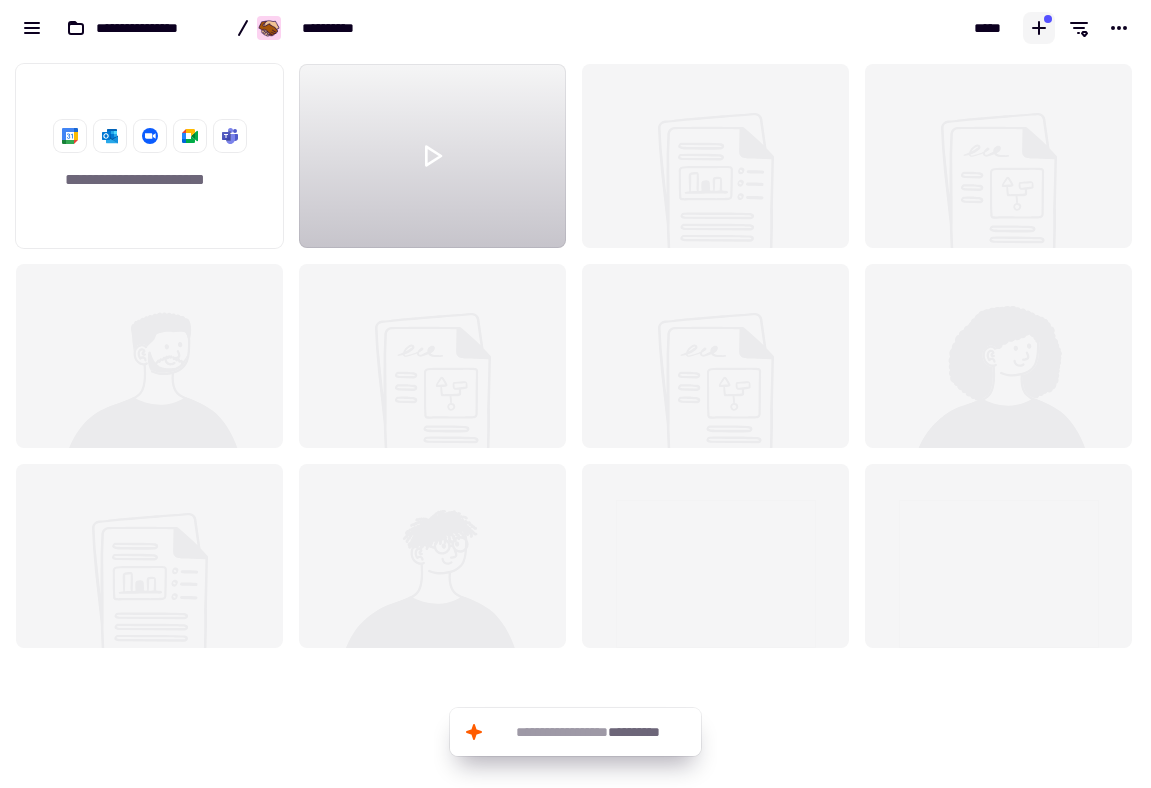 click 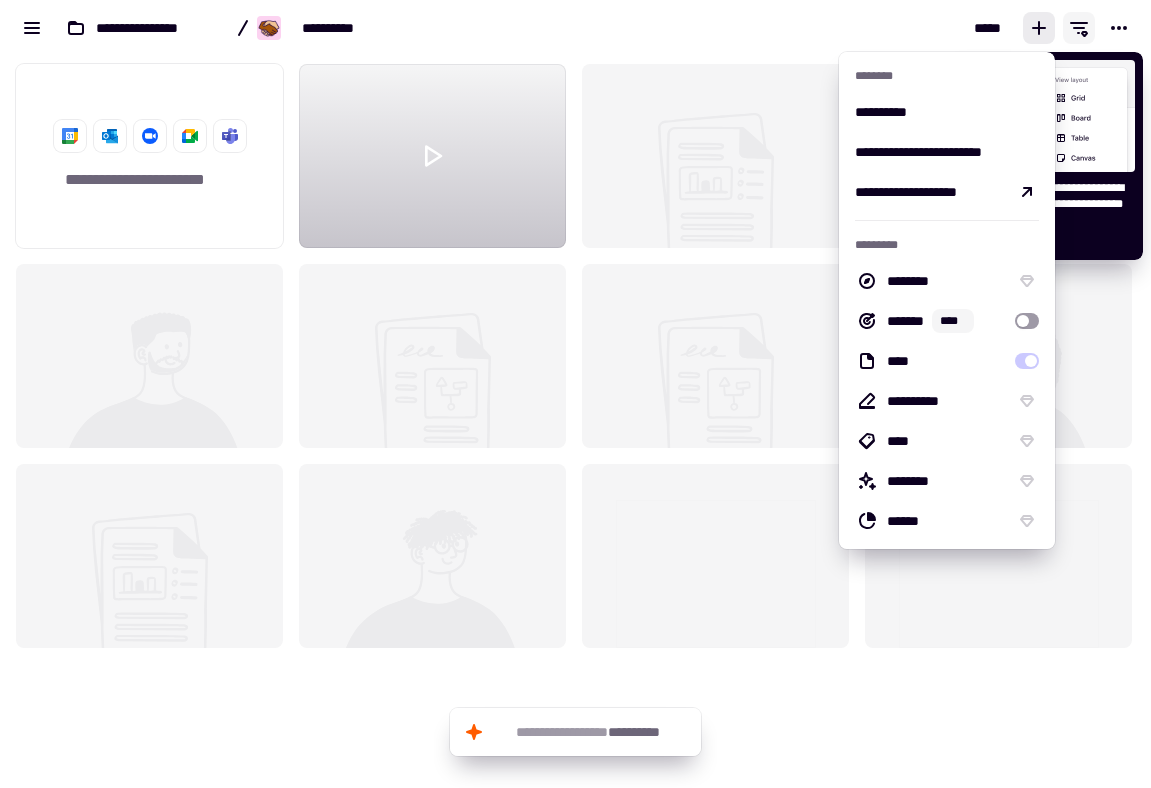 click 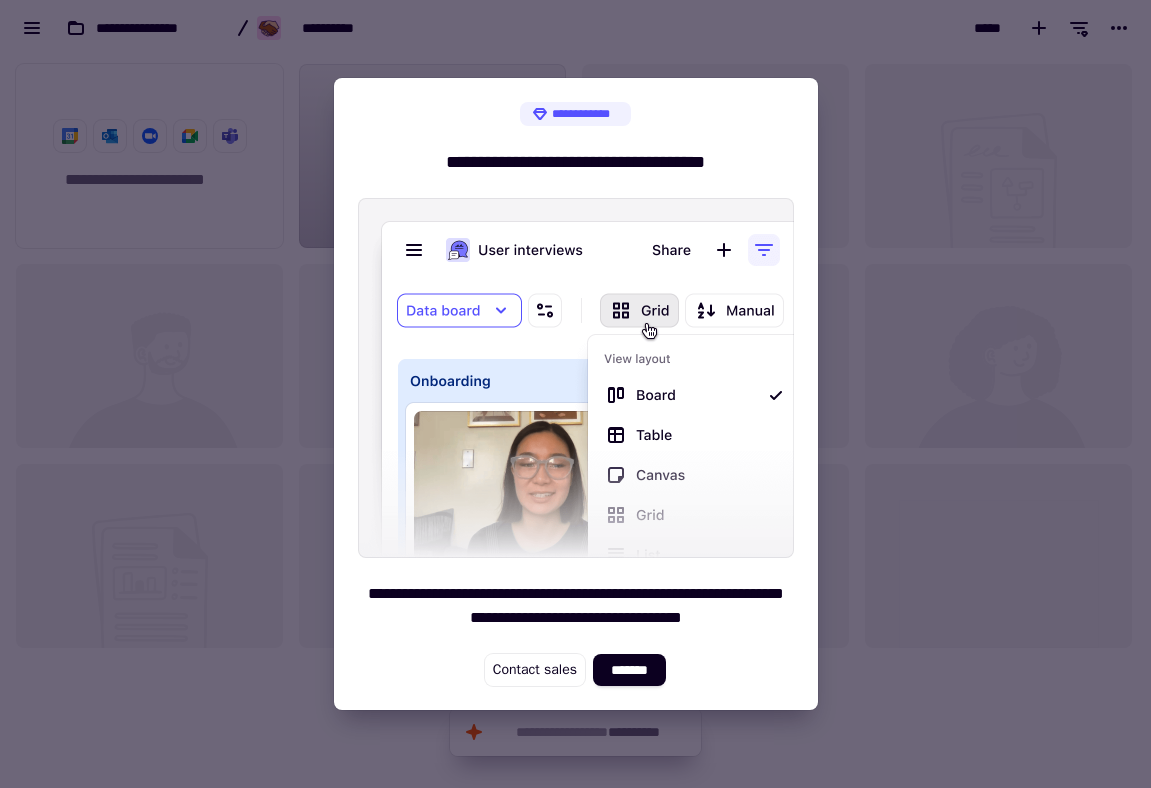 click at bounding box center (575, 394) 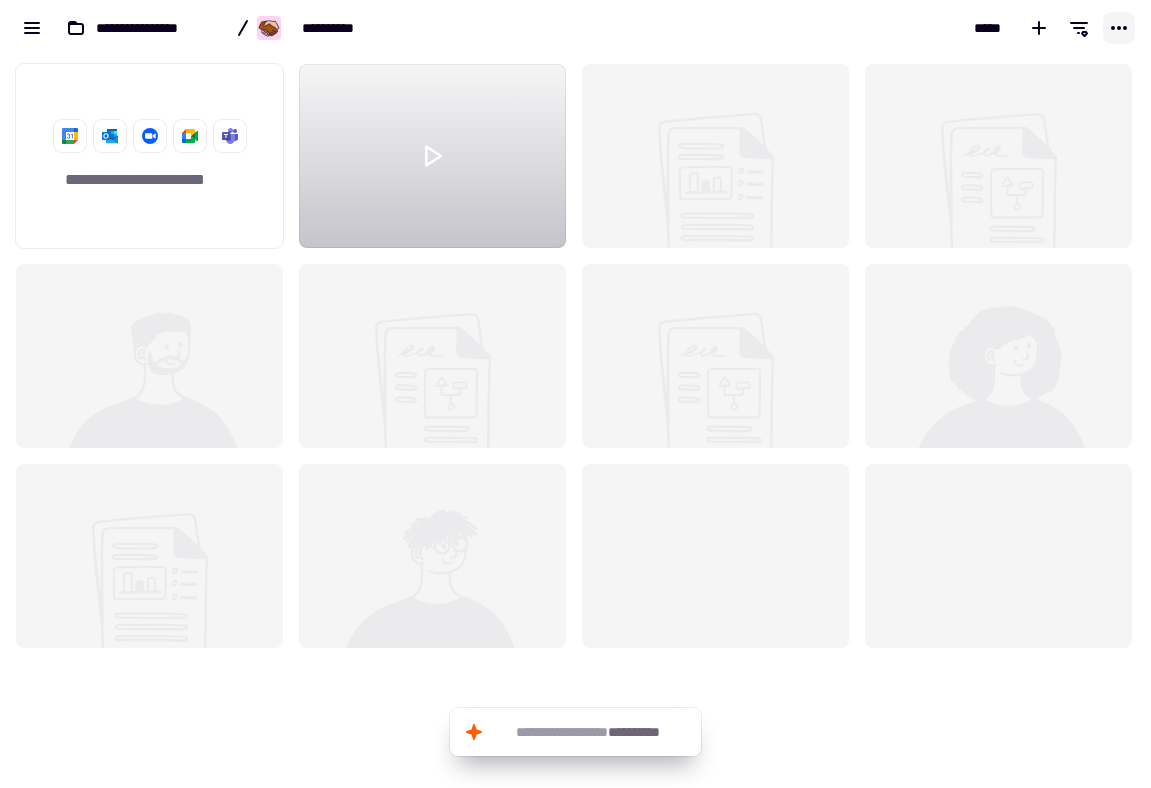 click 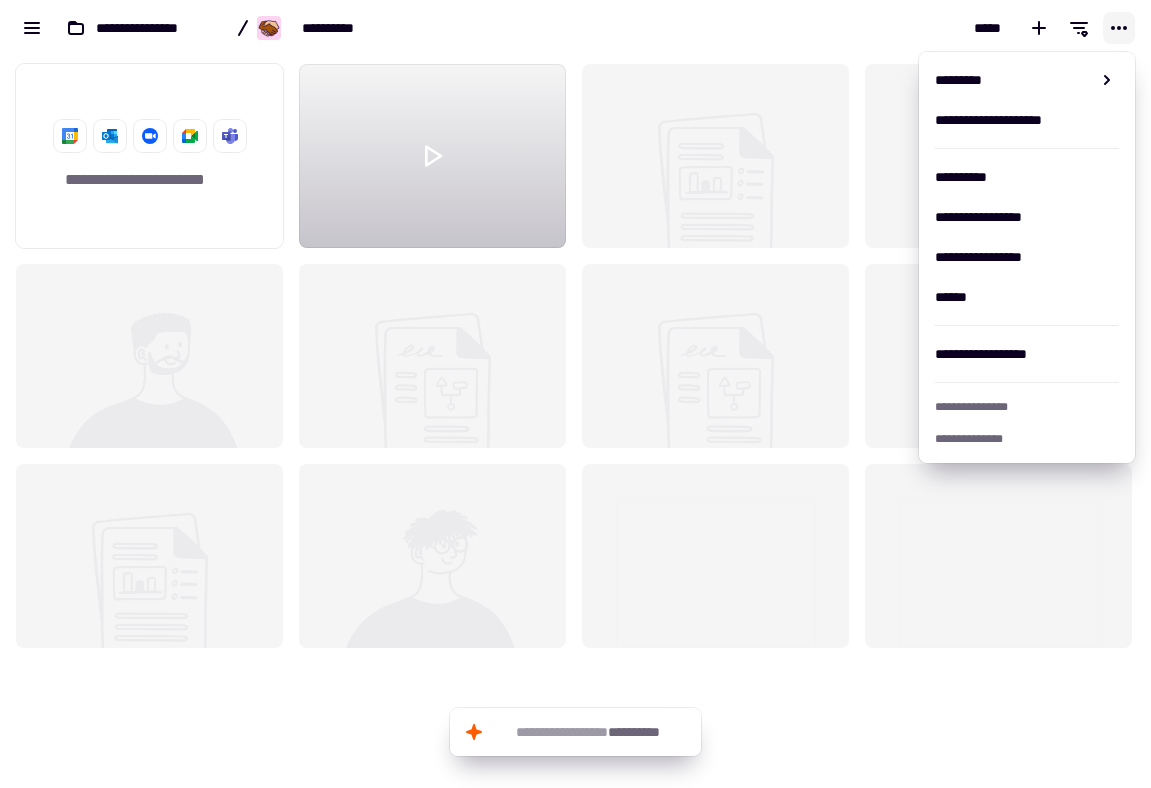 click 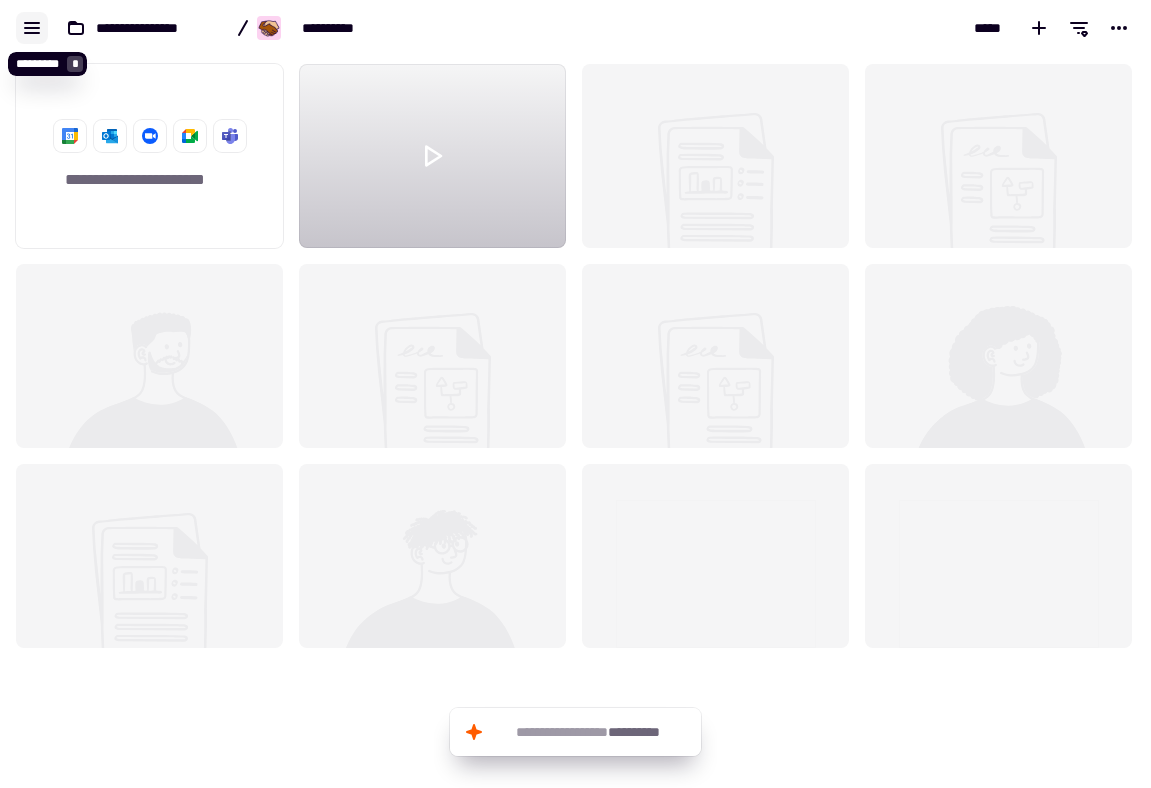 click 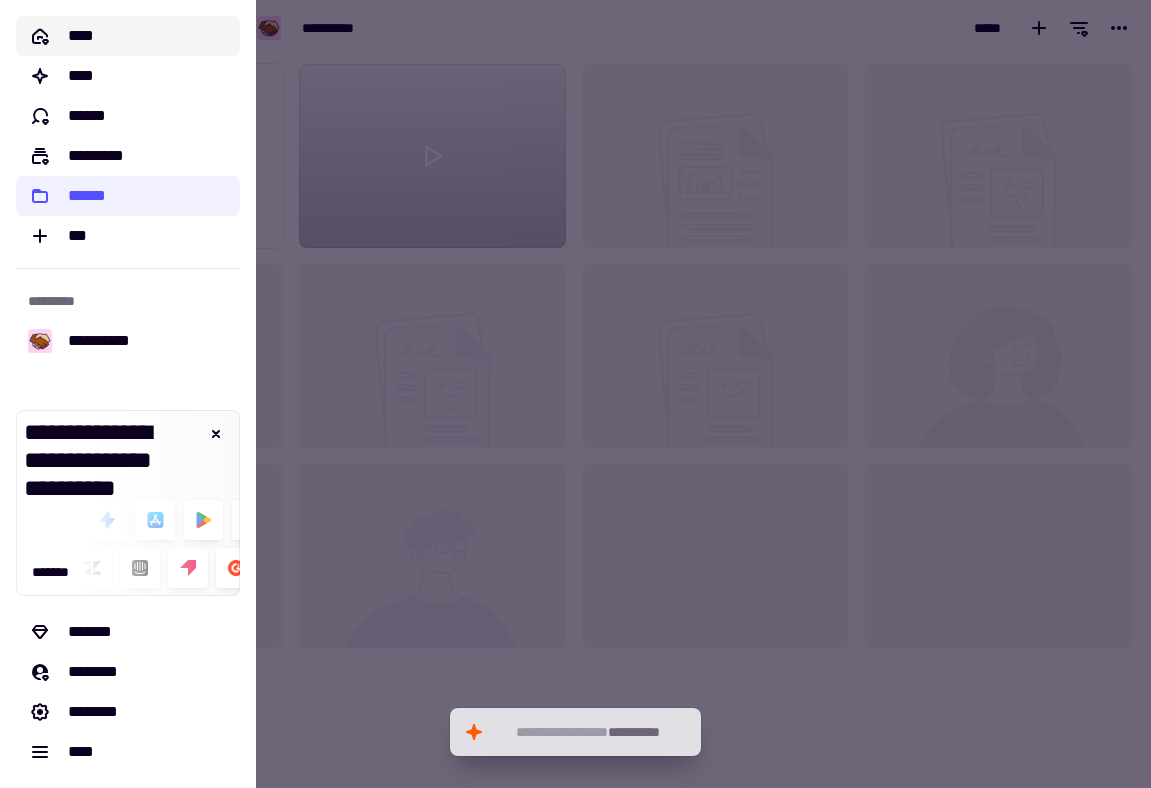 click on "****" 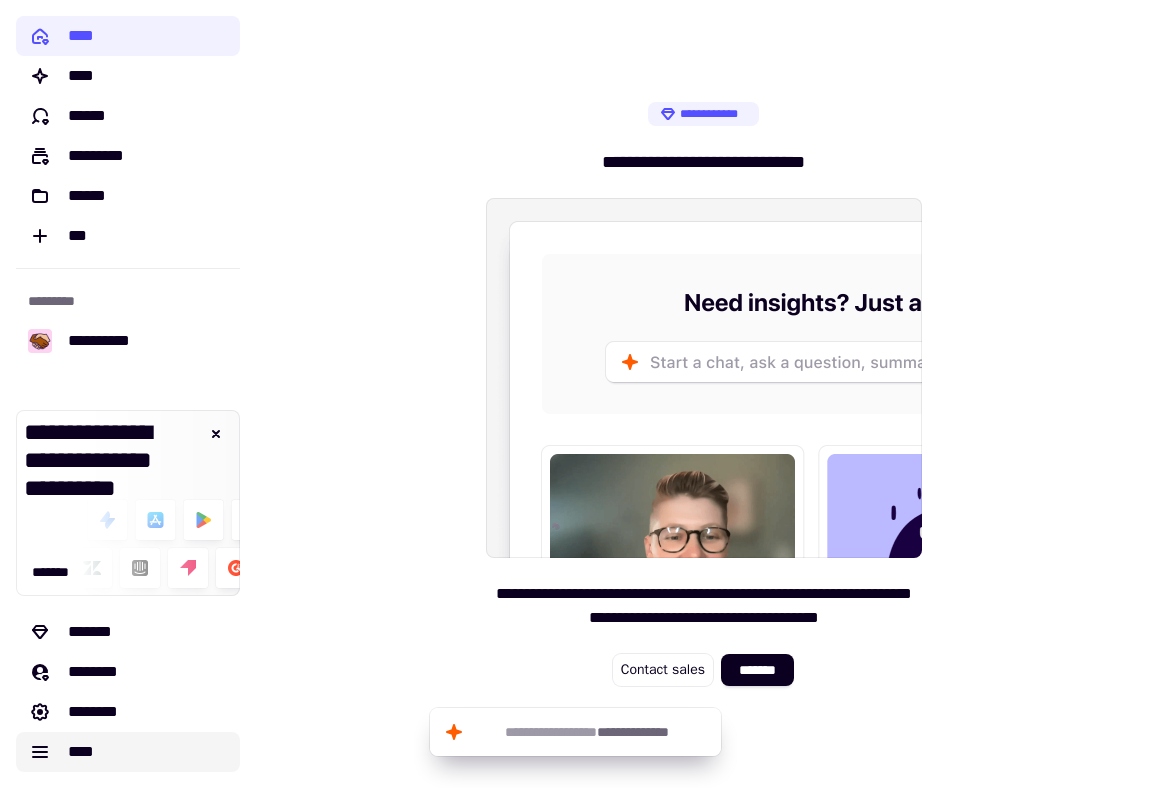 click on "****" 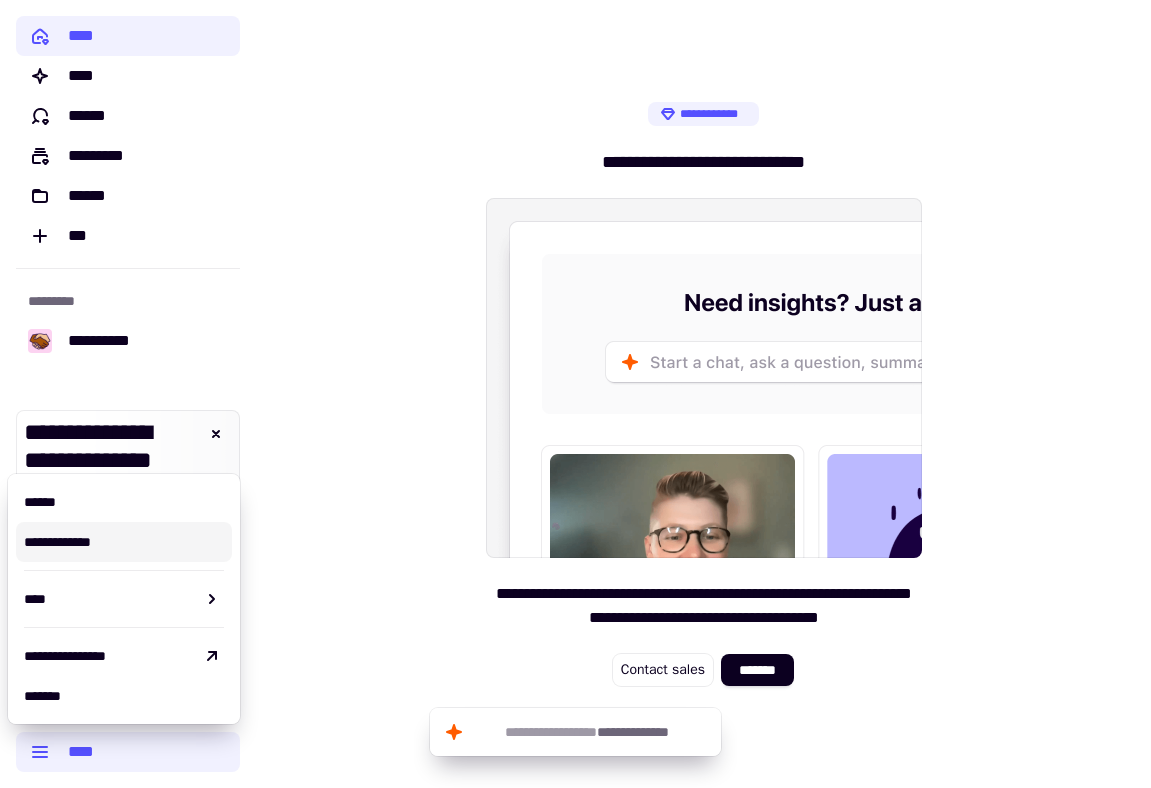 click on "**********" at bounding box center (124, 542) 